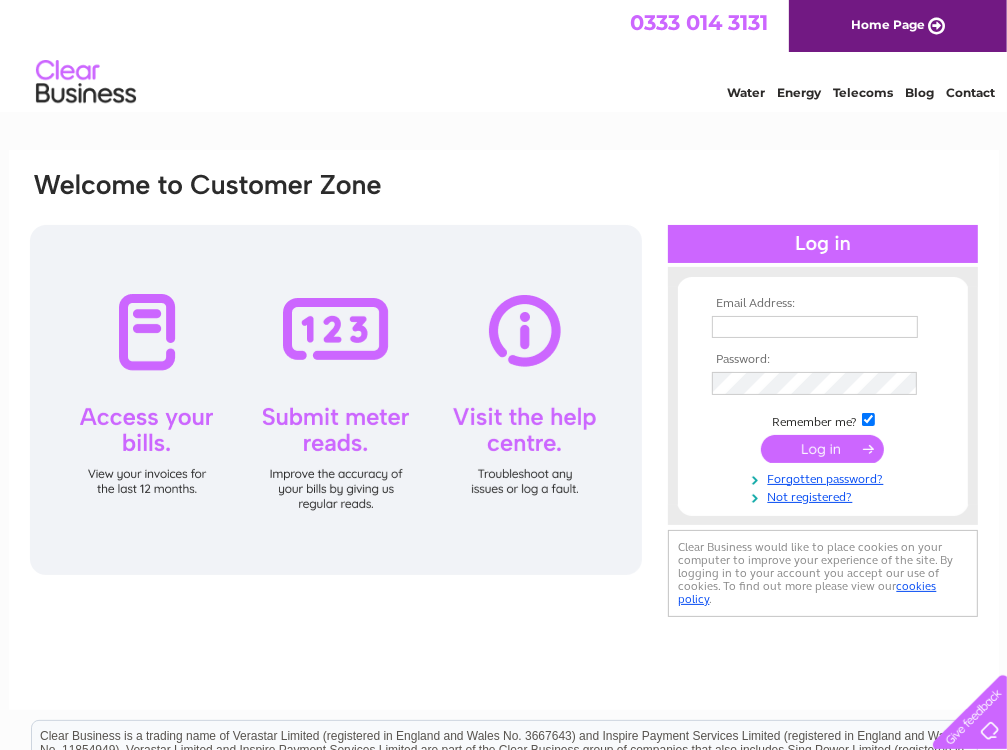 scroll, scrollTop: 0, scrollLeft: 0, axis: both 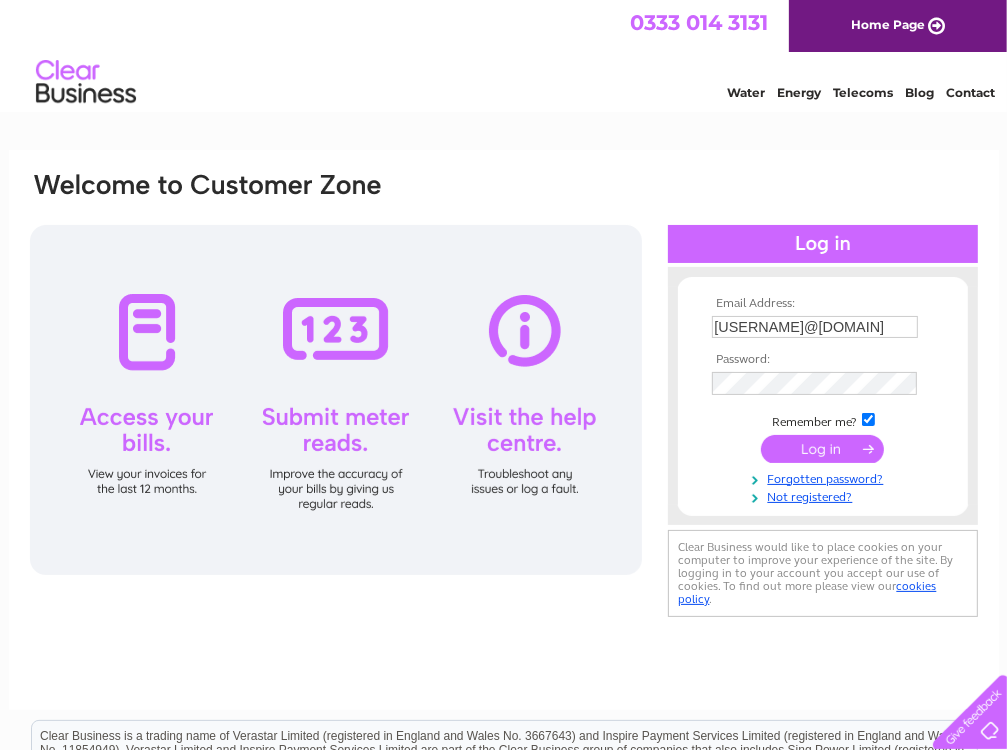 click at bounding box center [822, 449] 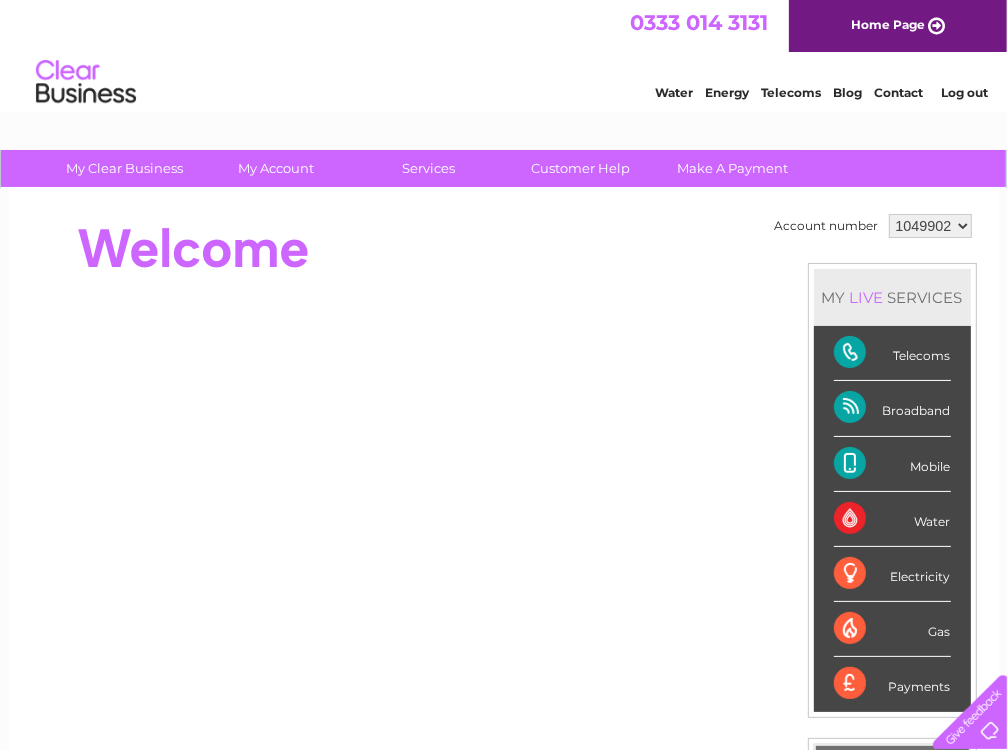 scroll, scrollTop: 0, scrollLeft: 0, axis: both 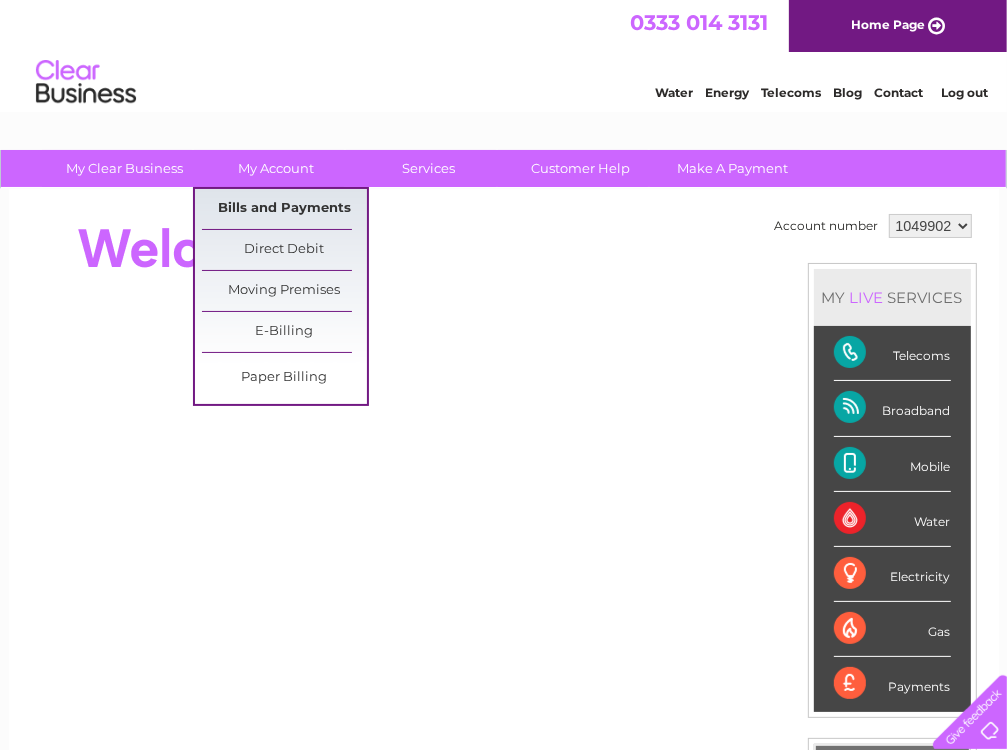 click on "Bills and Payments" at bounding box center (284, 209) 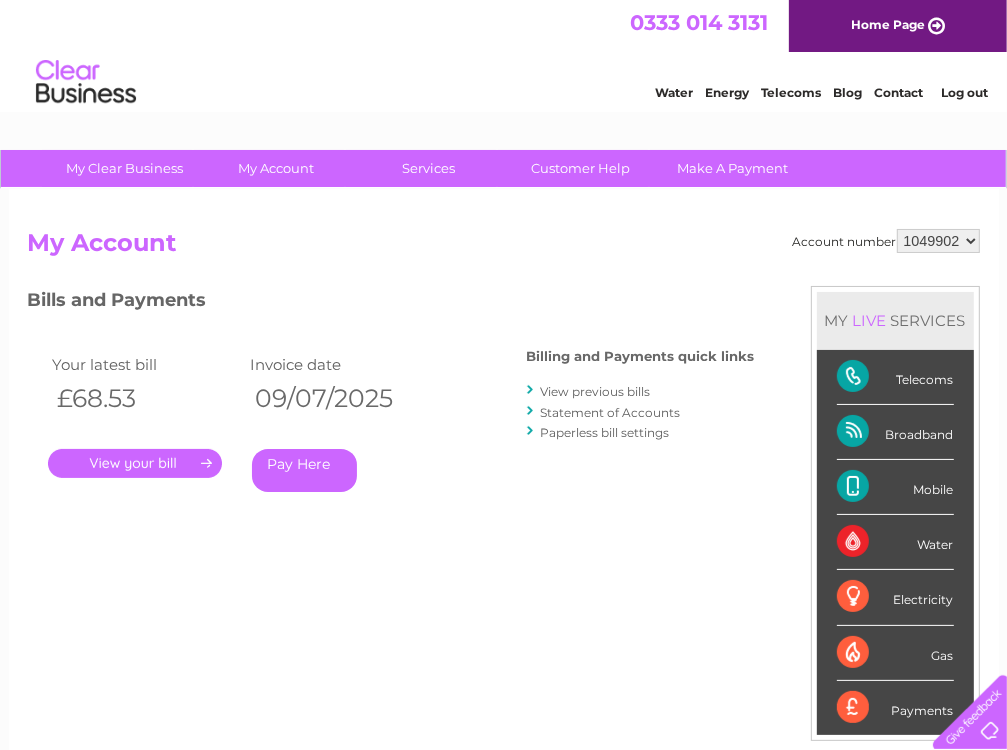scroll, scrollTop: 0, scrollLeft: 0, axis: both 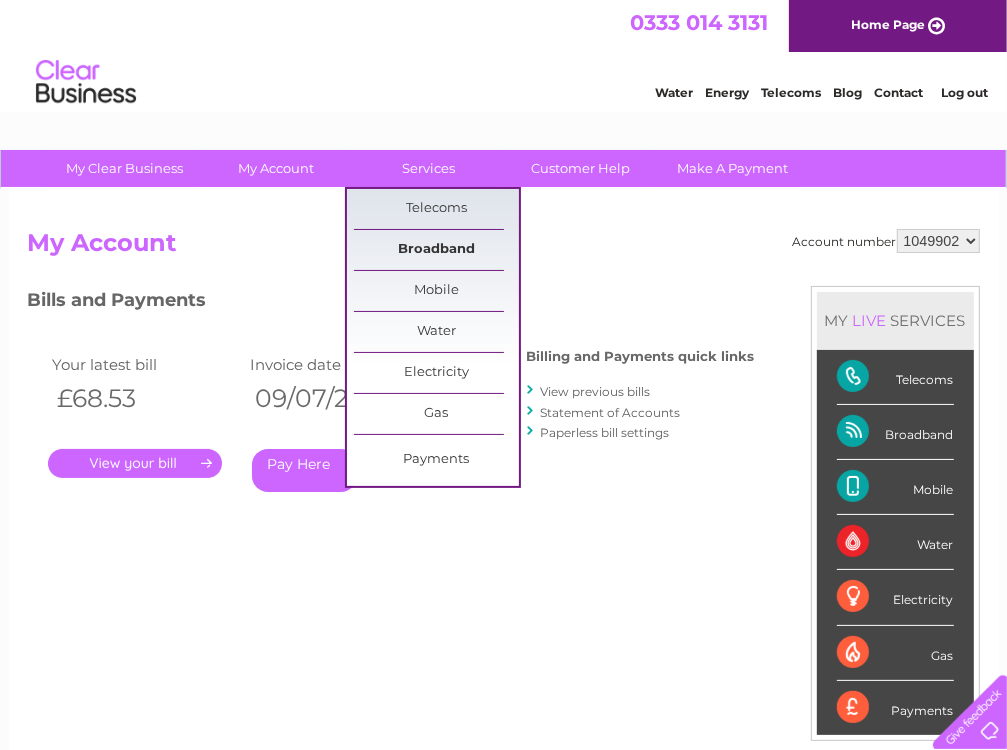 click on "Broadband" at bounding box center (436, 250) 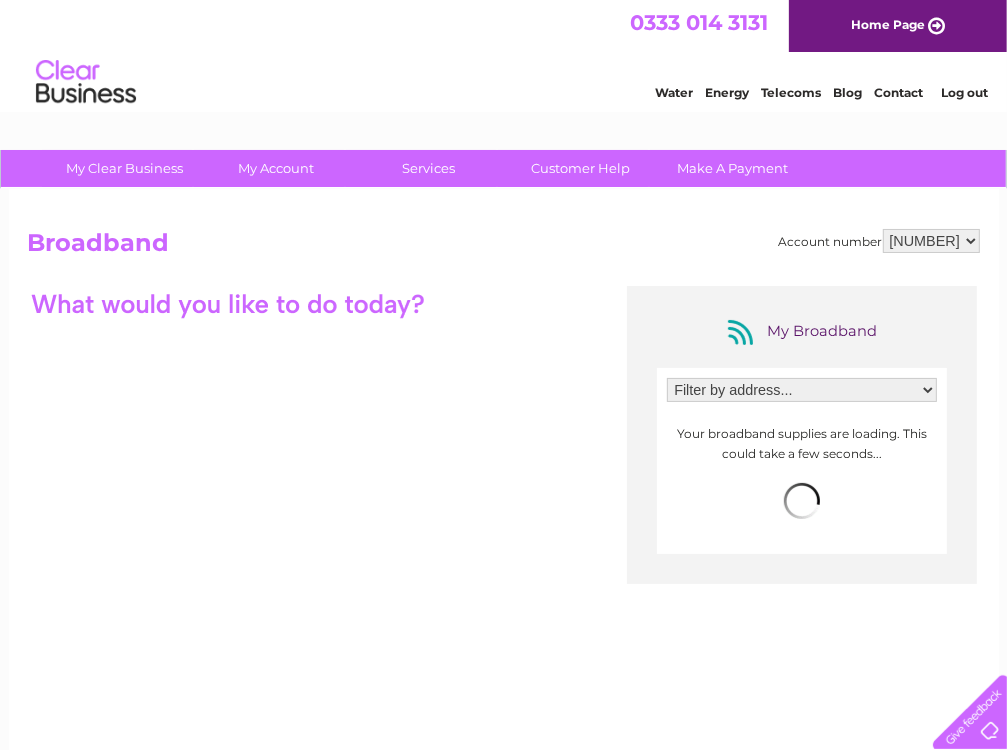scroll, scrollTop: 0, scrollLeft: 0, axis: both 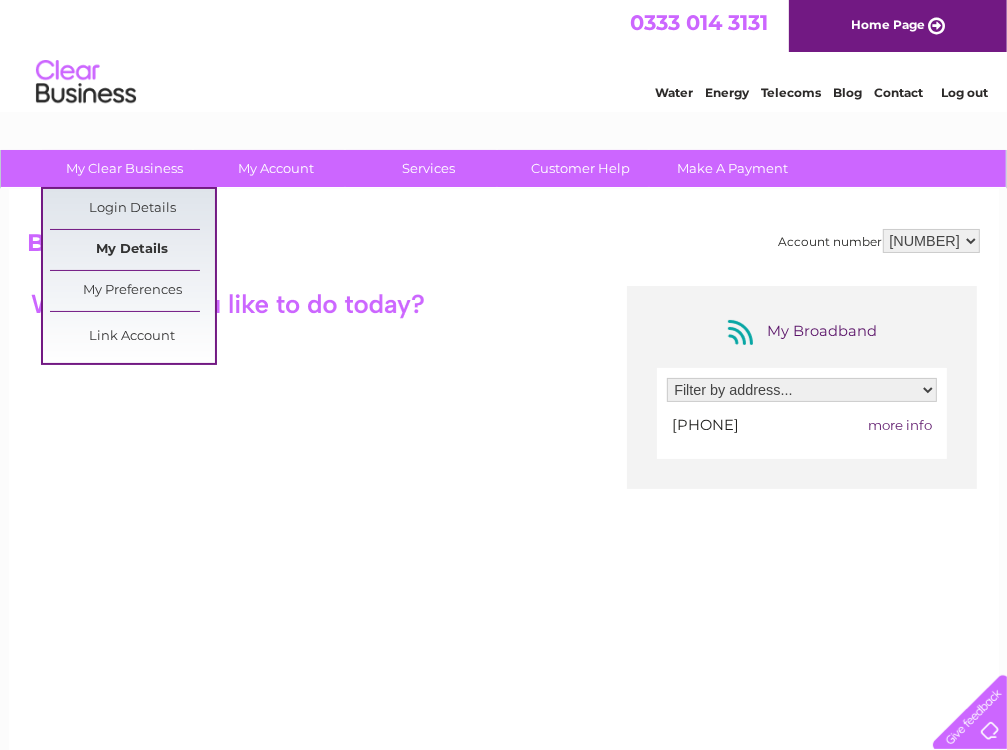 click on "My Details" at bounding box center [132, 250] 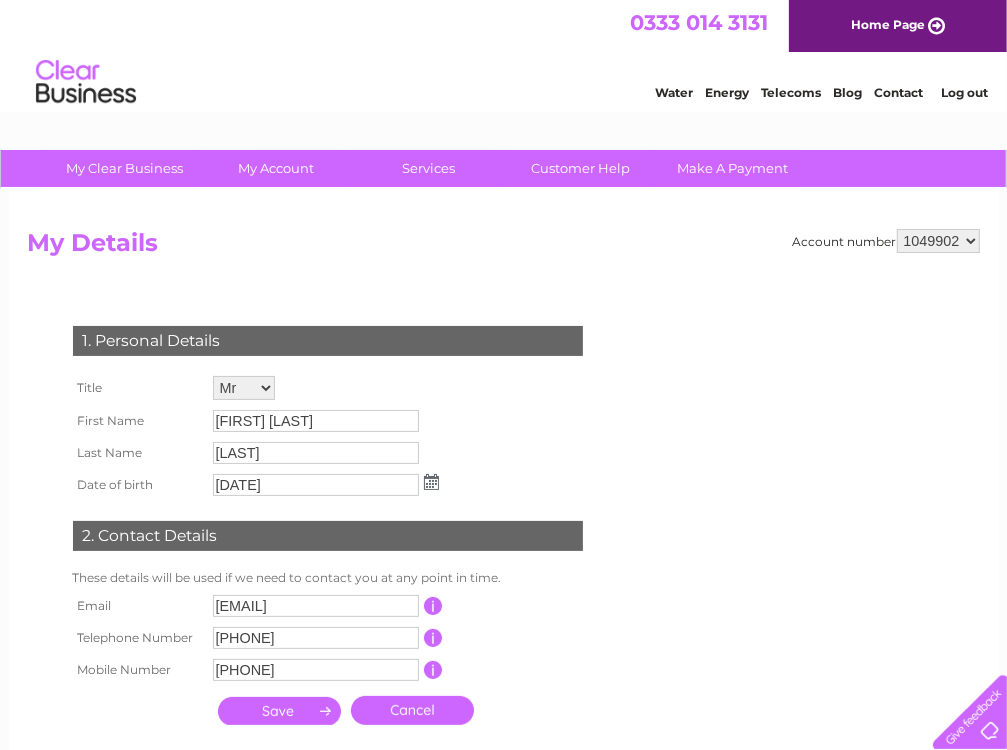 scroll, scrollTop: 0, scrollLeft: 0, axis: both 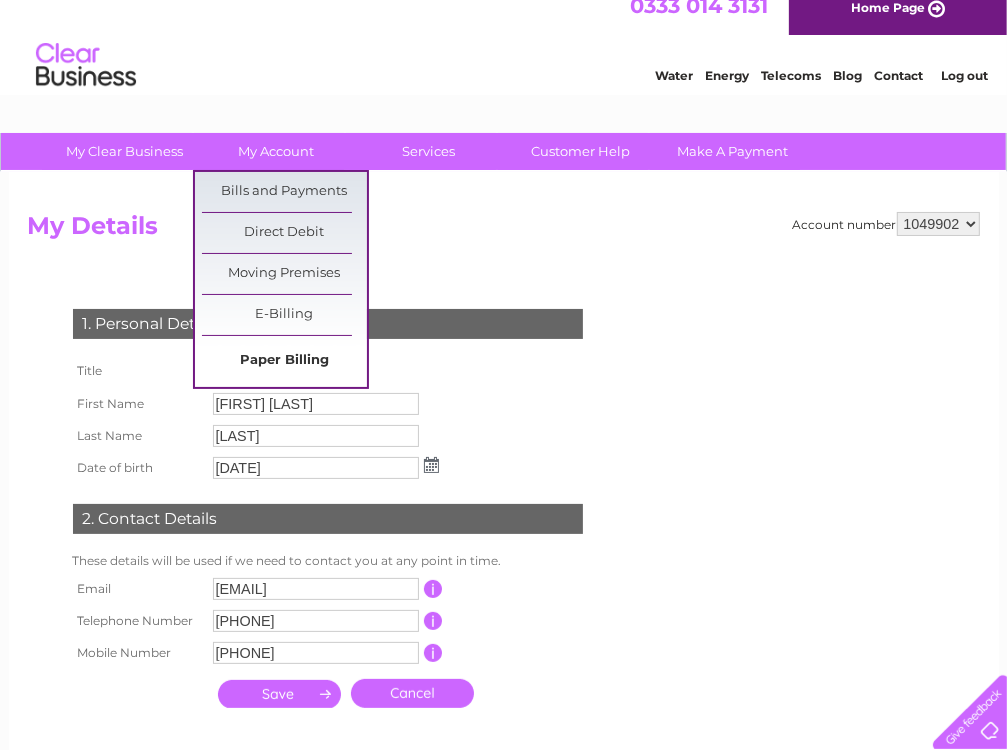 click on "Paper Billing" at bounding box center (284, 361) 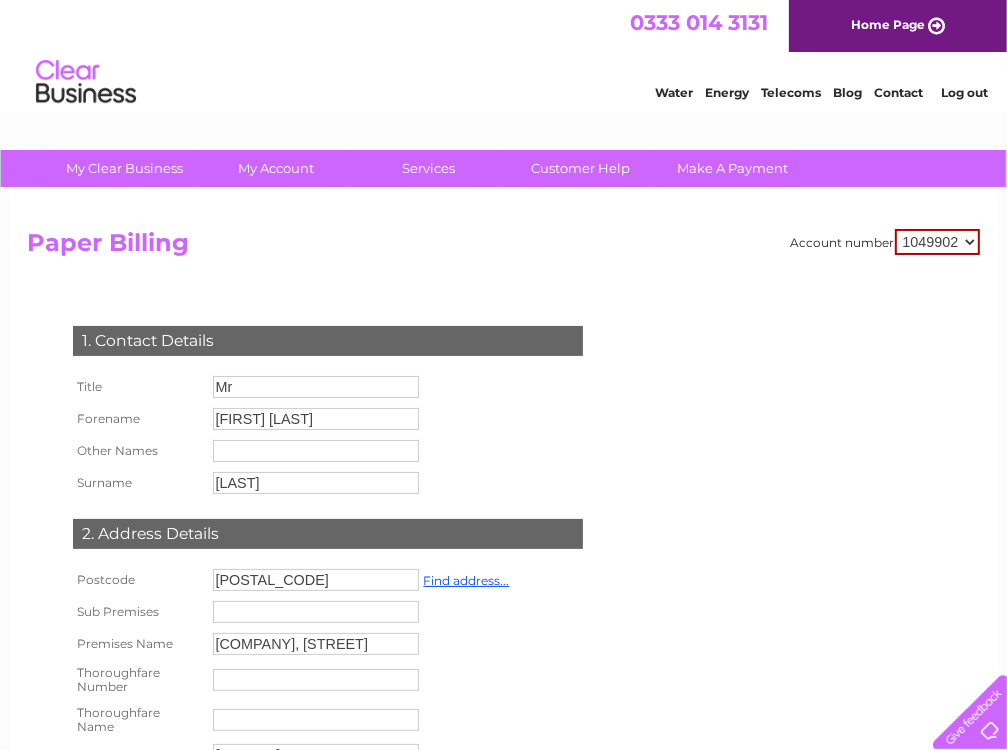 scroll, scrollTop: 0, scrollLeft: 0, axis: both 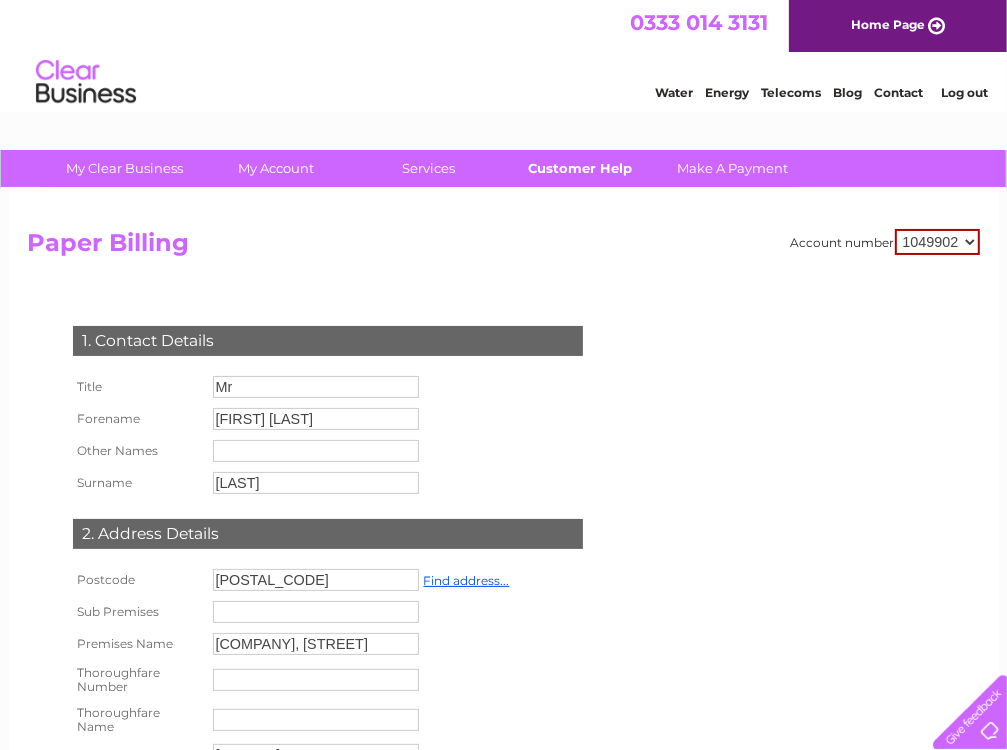 click on "Customer Help" at bounding box center (580, 168) 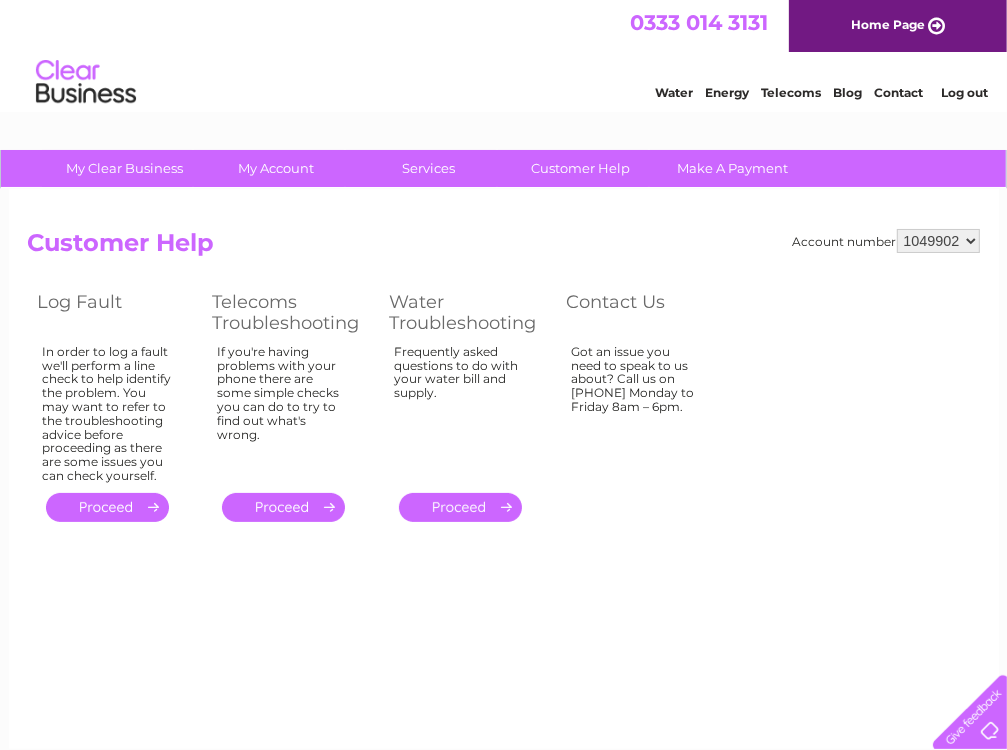 scroll, scrollTop: 0, scrollLeft: 0, axis: both 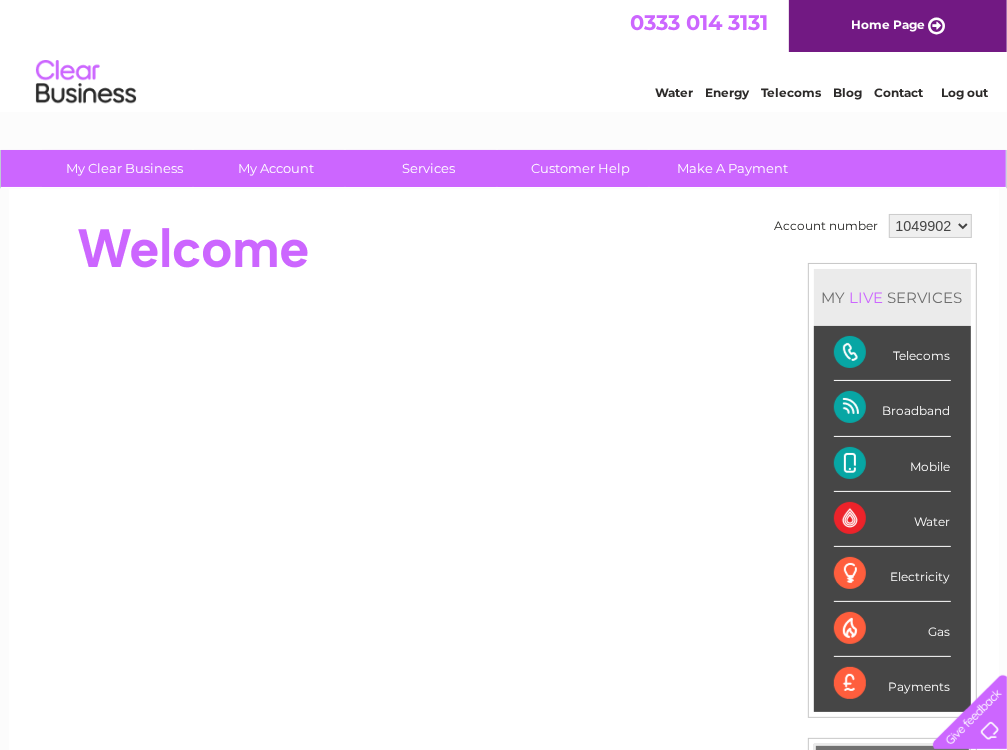 click on "Broadband" at bounding box center [892, 408] 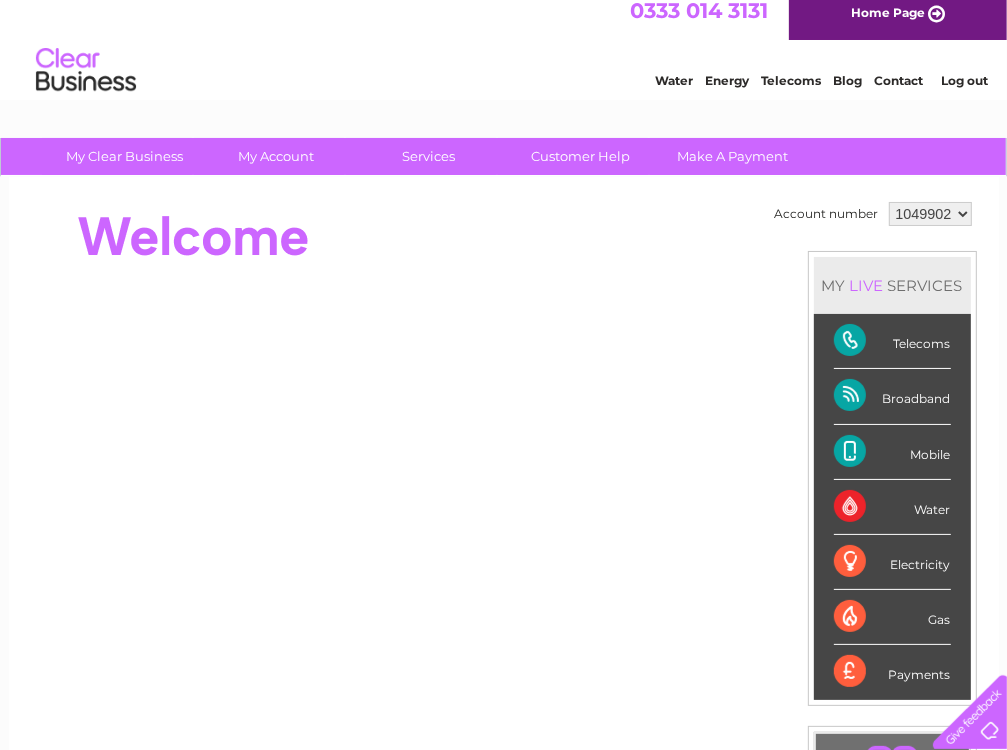 scroll, scrollTop: 0, scrollLeft: 0, axis: both 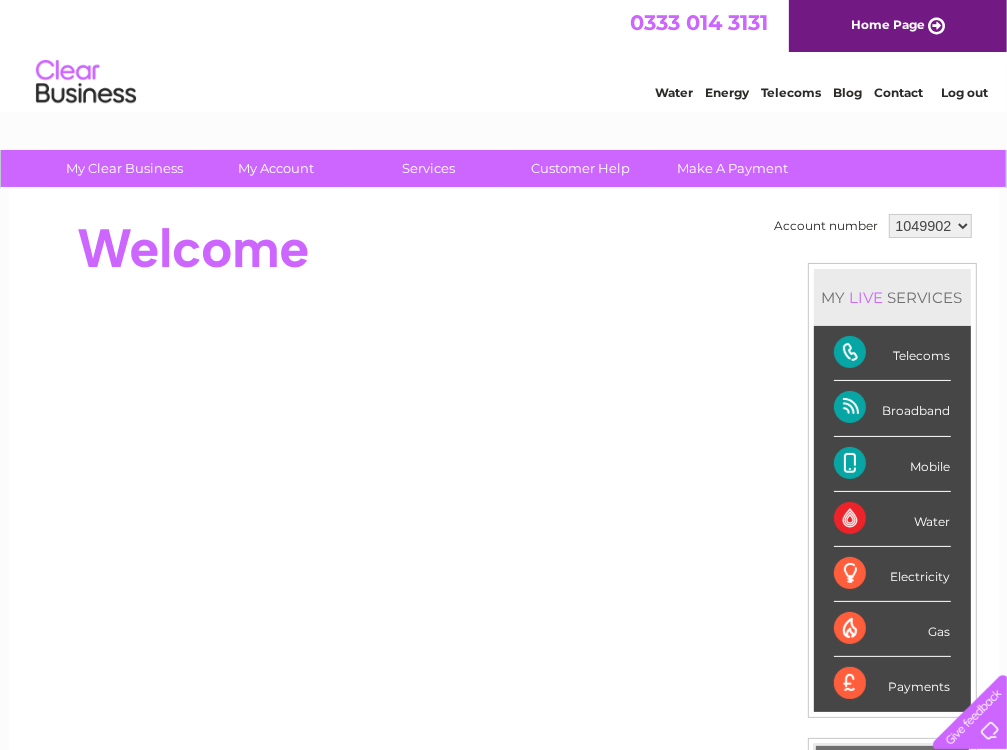 click on "Telecoms" at bounding box center [791, 92] 